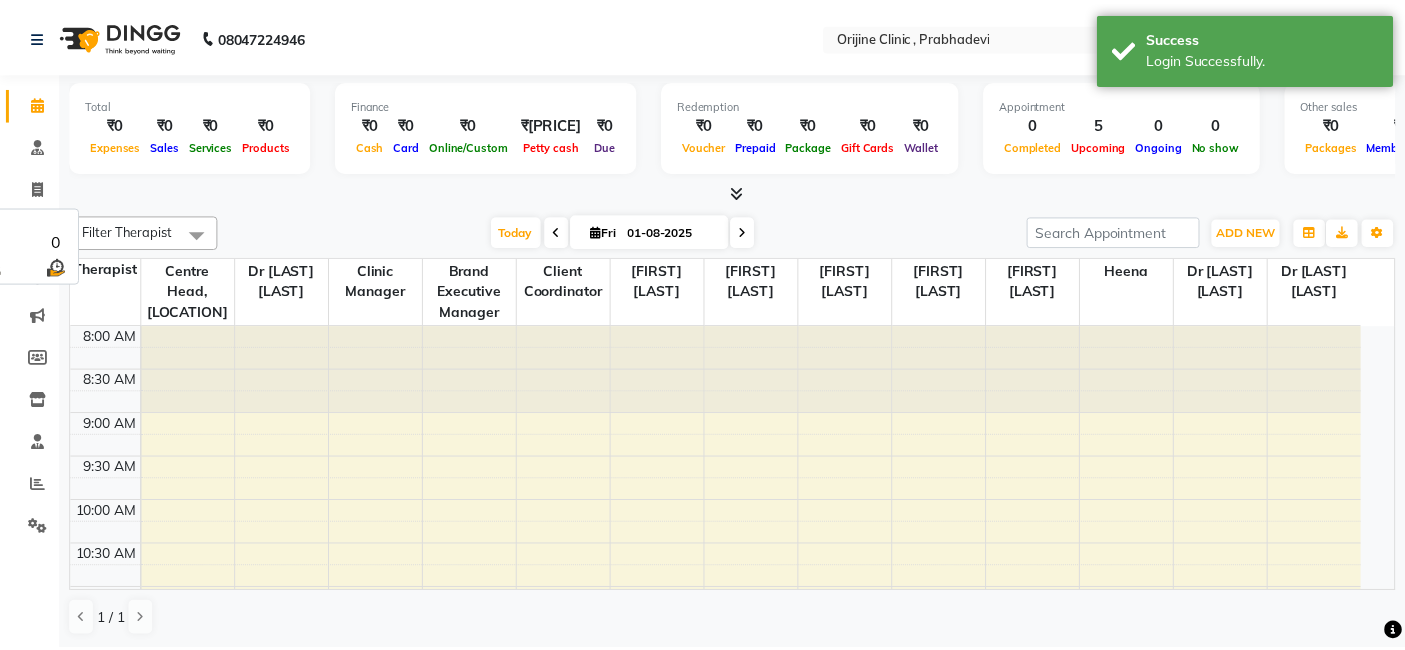 scroll, scrollTop: 0, scrollLeft: 0, axis: both 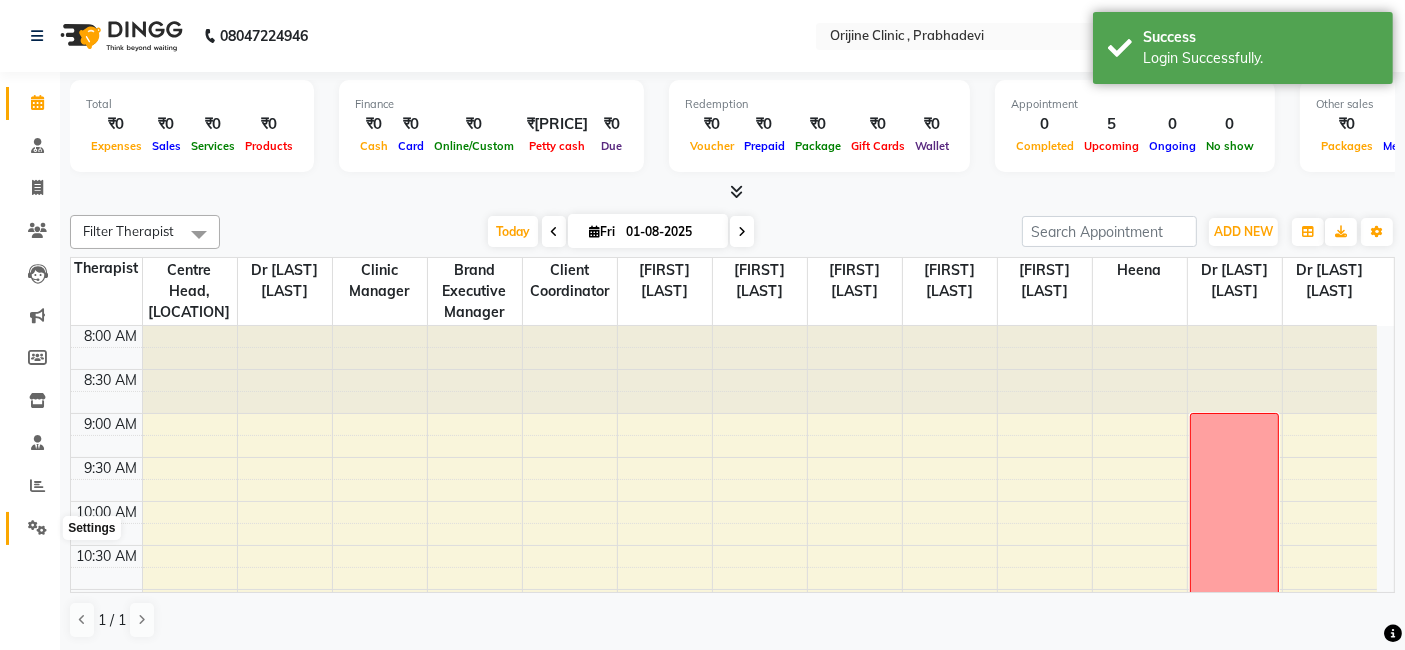 click 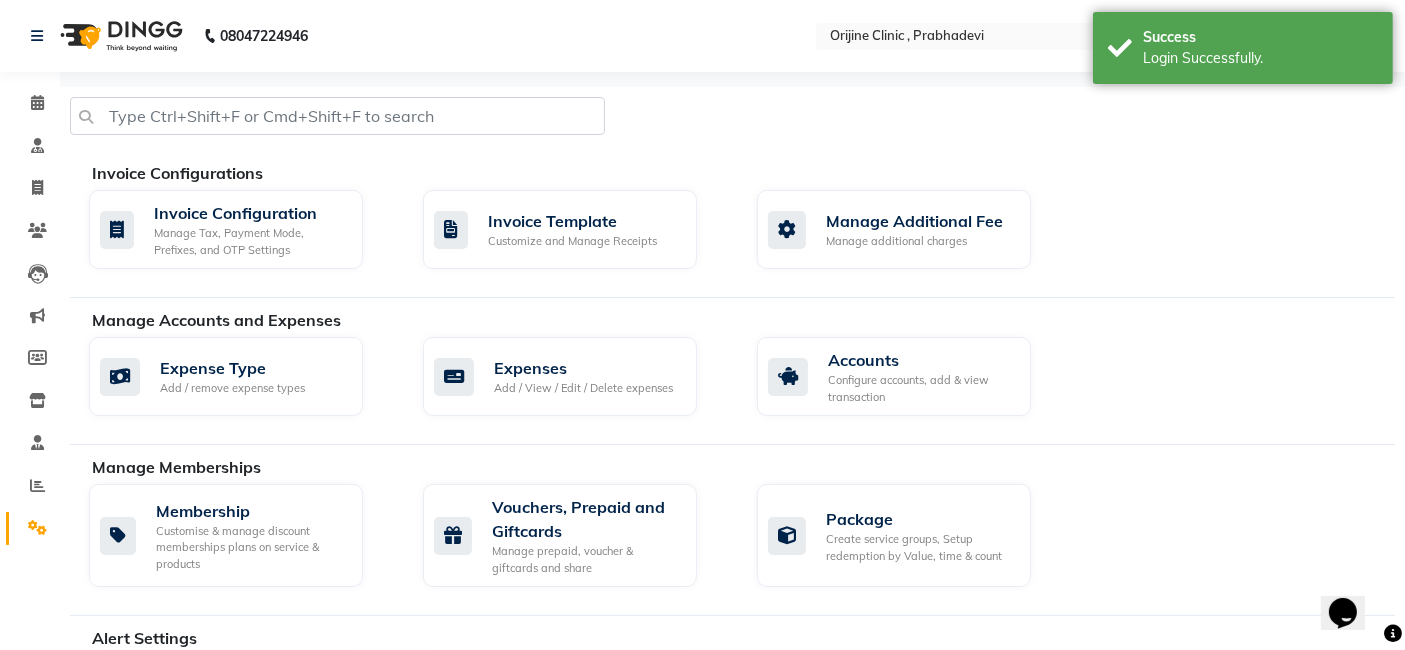 scroll, scrollTop: 0, scrollLeft: 0, axis: both 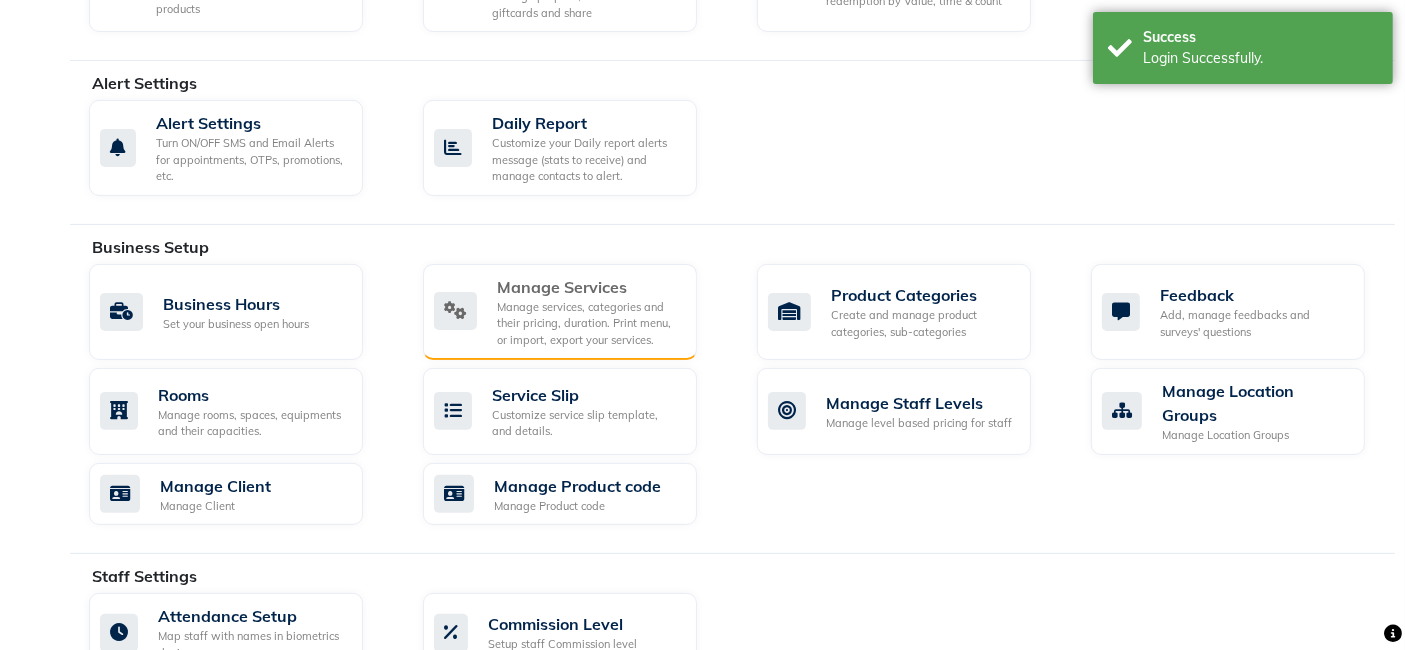 click on "Manage services, categories and their pricing, duration. Print menu, or import, export your services." 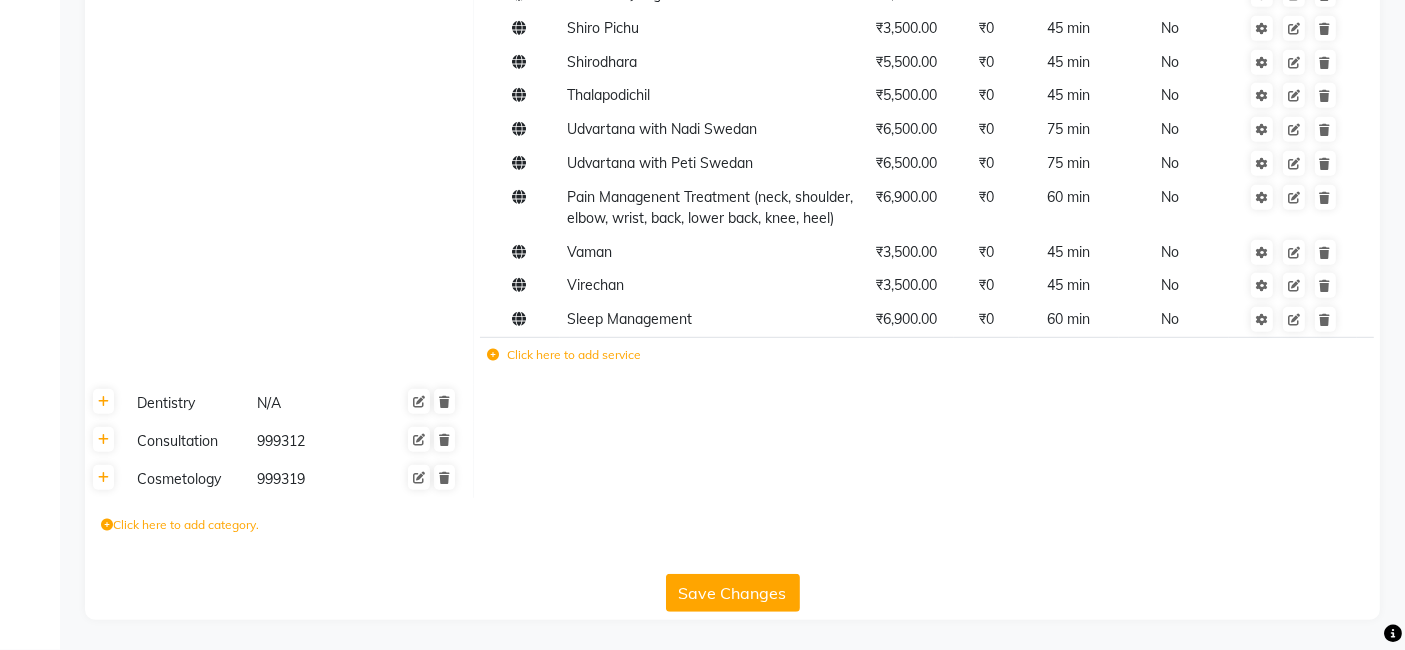 scroll, scrollTop: 1193, scrollLeft: 0, axis: vertical 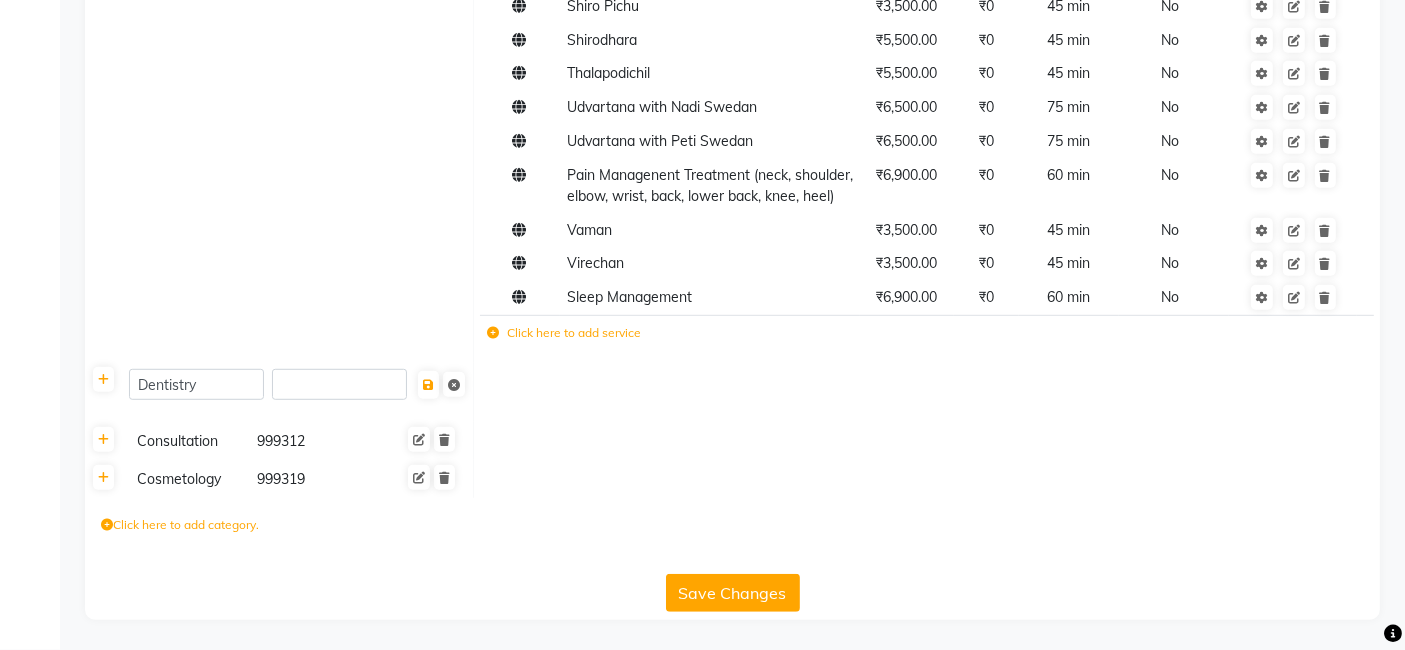 click on "Panchkarma [NUMBER]" 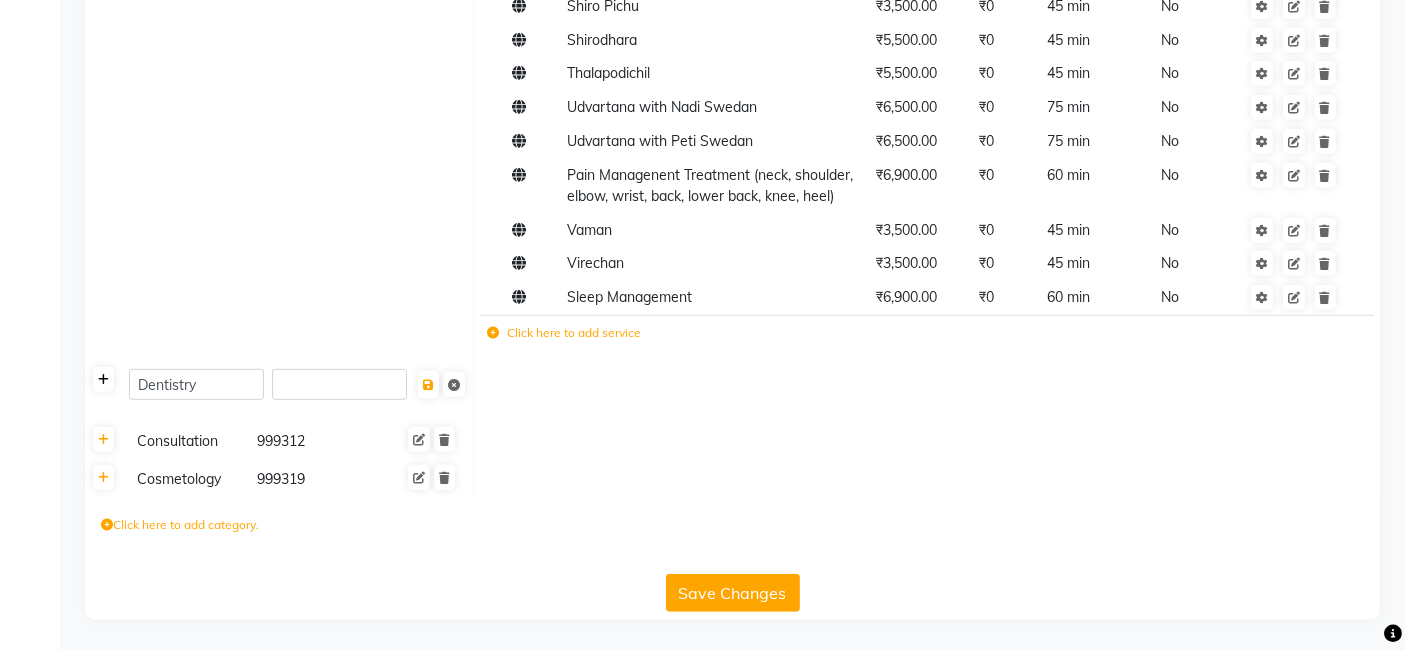 click 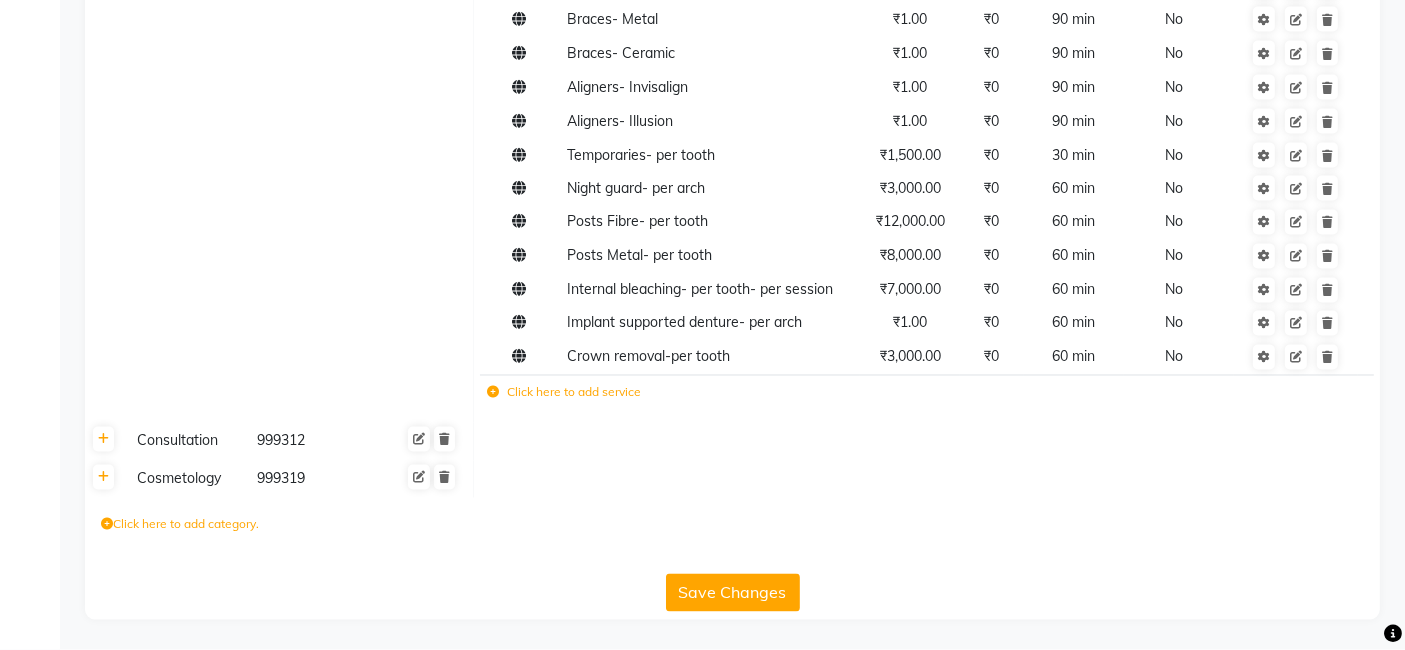 scroll, scrollTop: 3629, scrollLeft: 0, axis: vertical 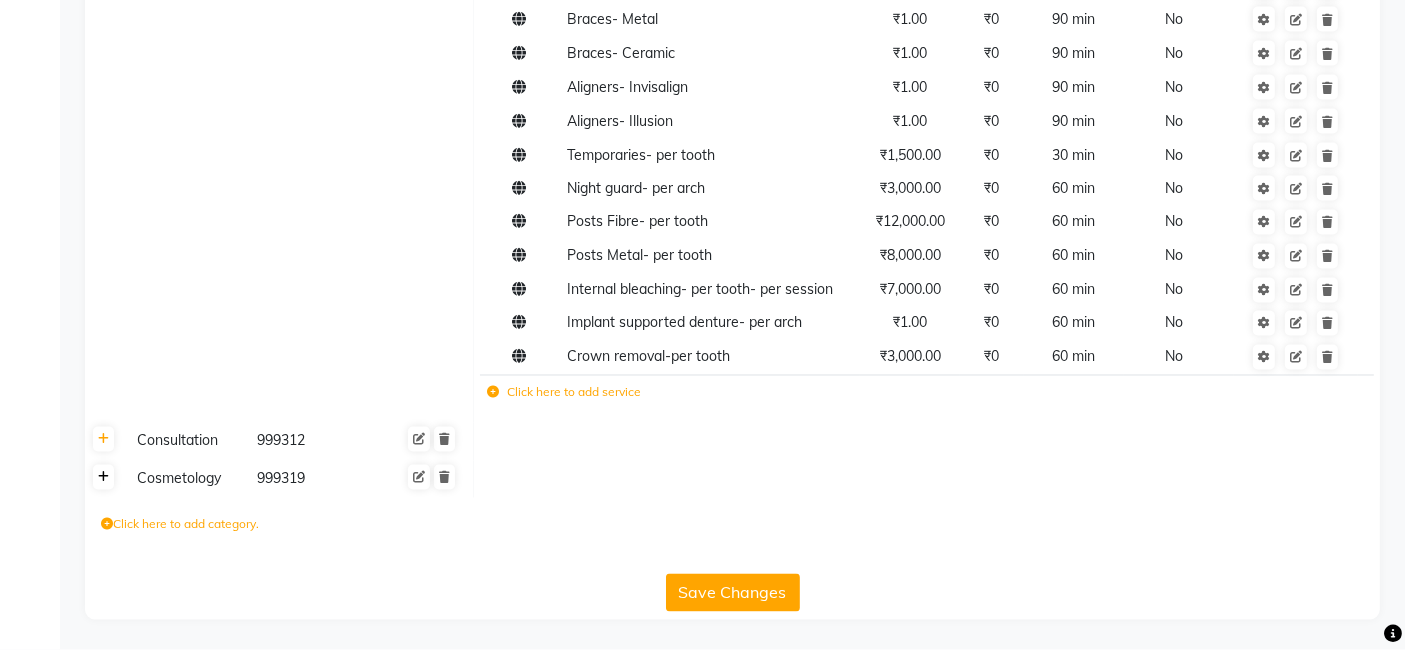 click 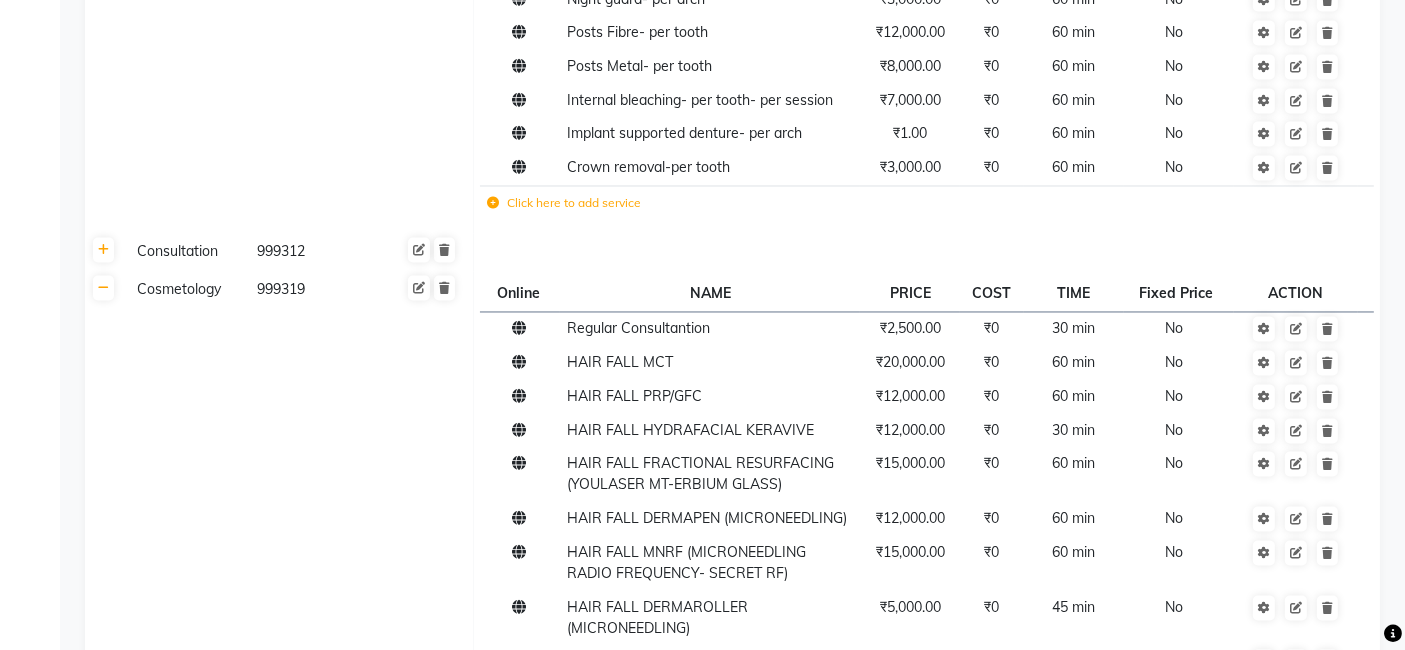 scroll, scrollTop: 4444, scrollLeft: 0, axis: vertical 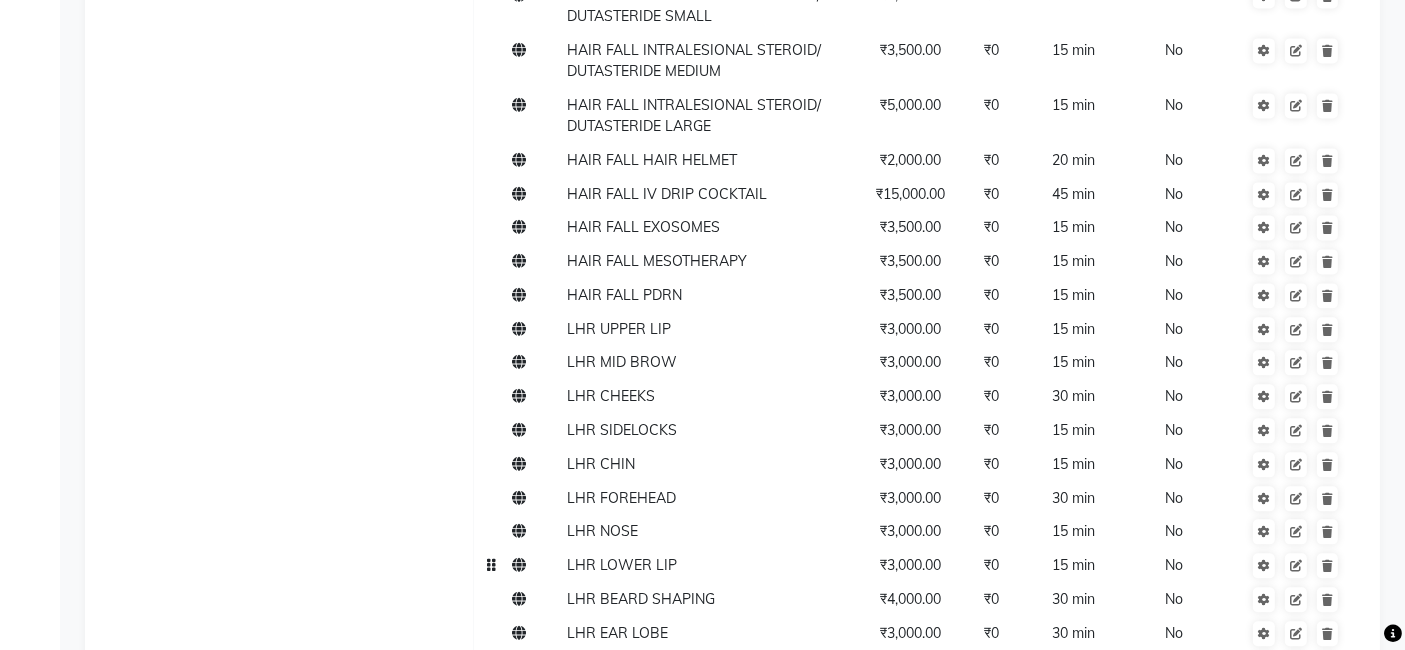 type 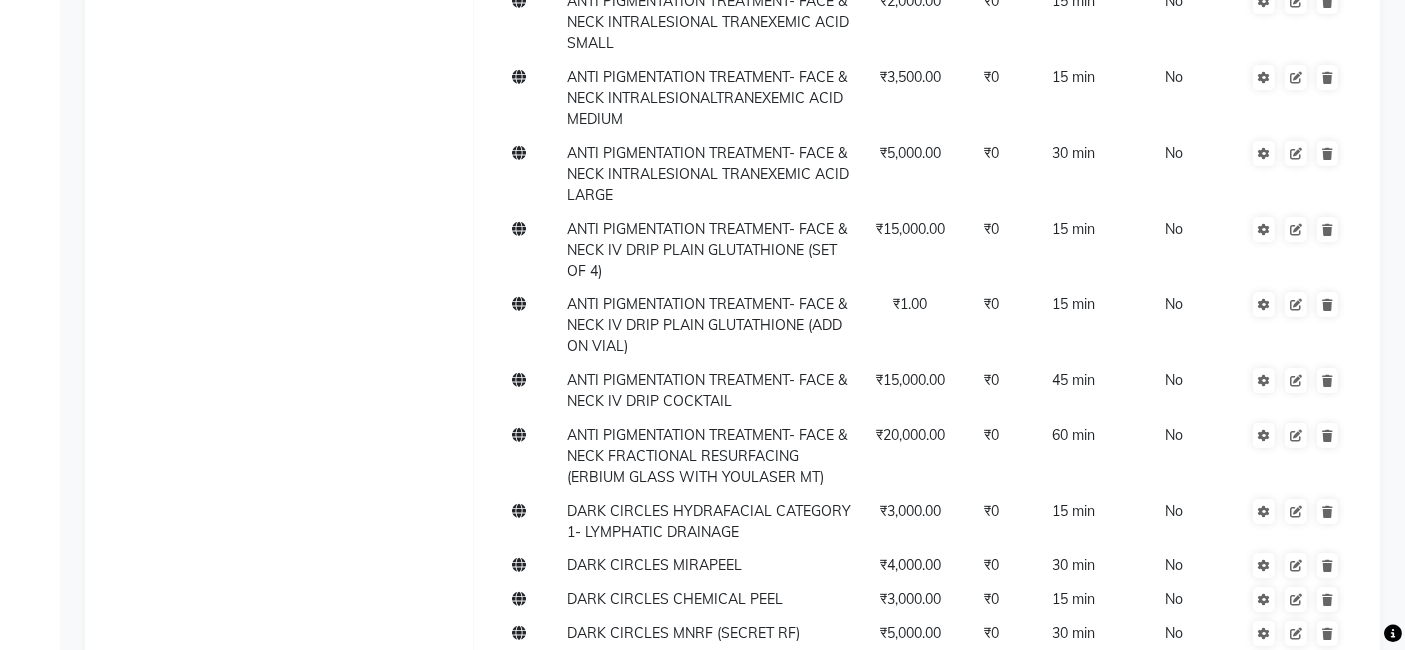 scroll, scrollTop: 21862, scrollLeft: 0, axis: vertical 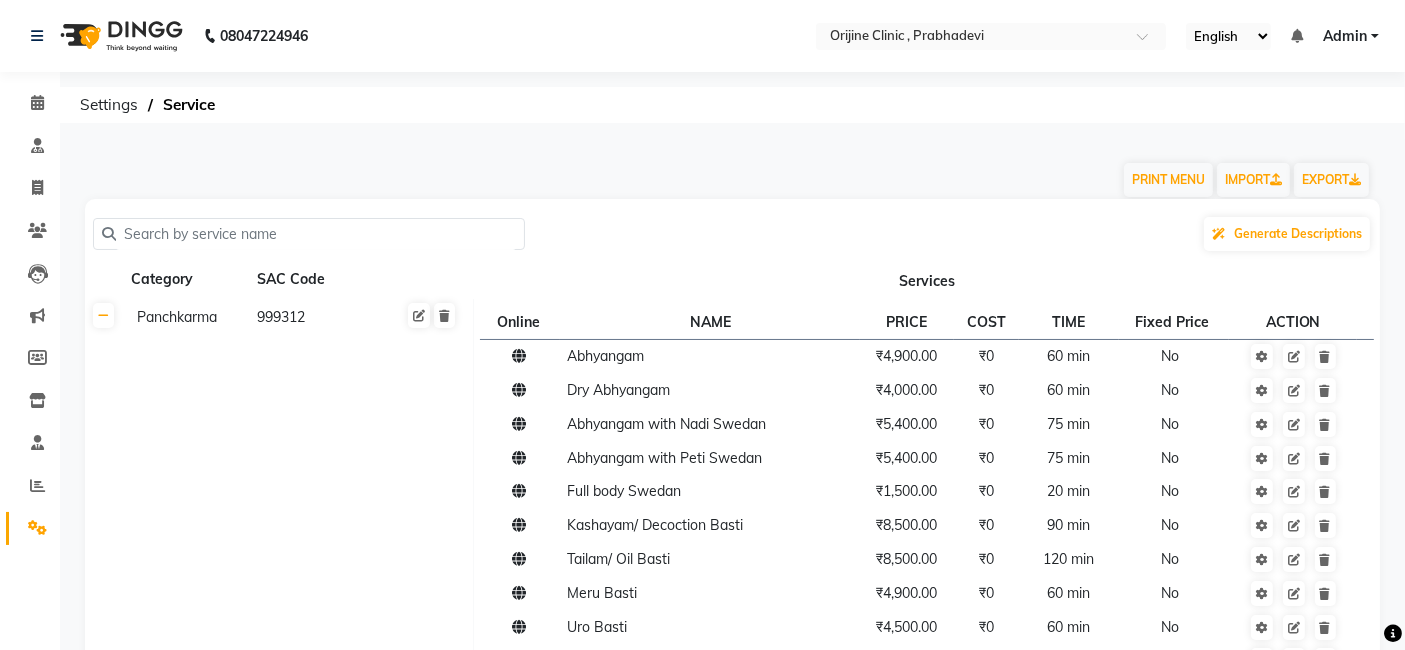 click 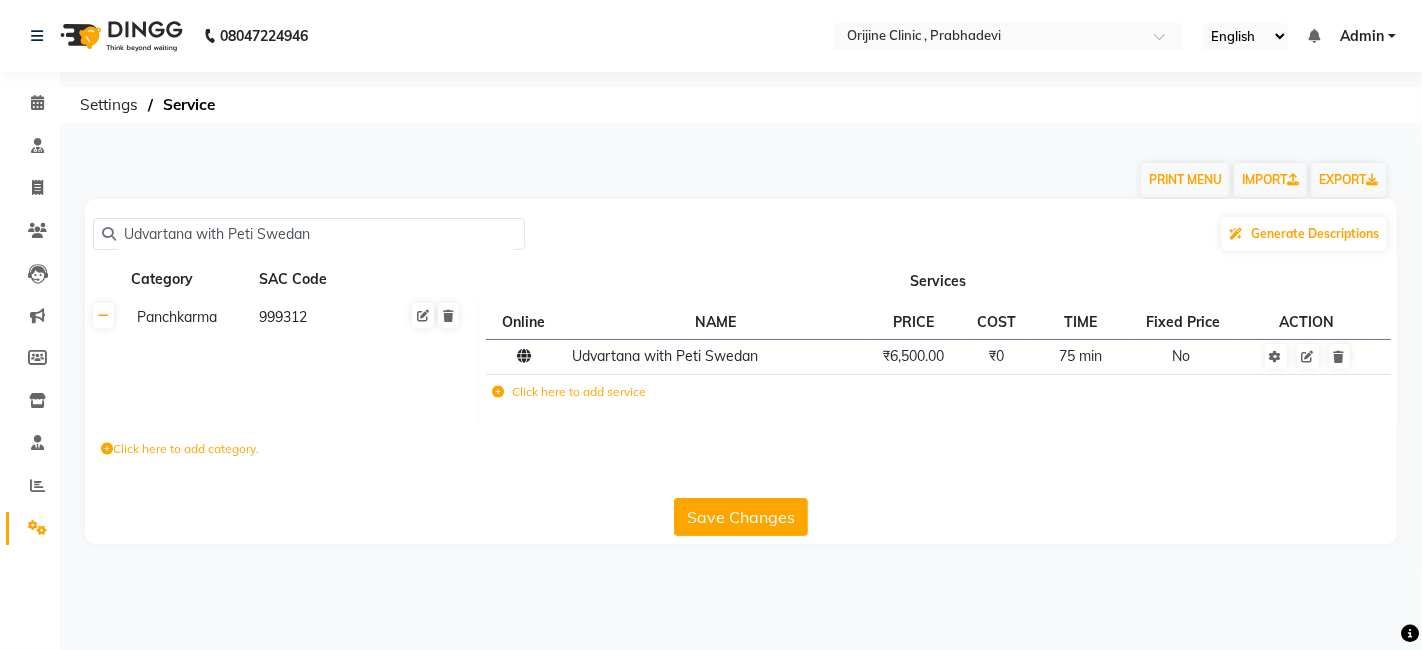 type on "Udvartana with Peti Swedan" 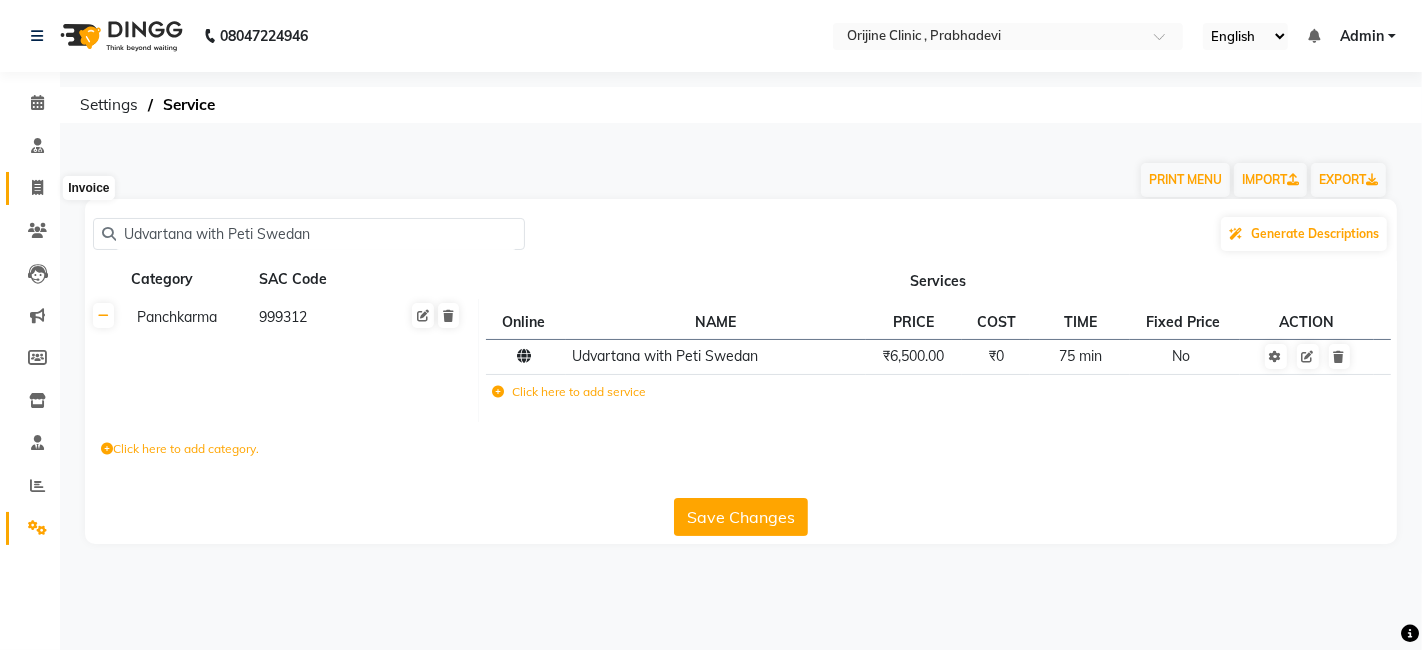 click 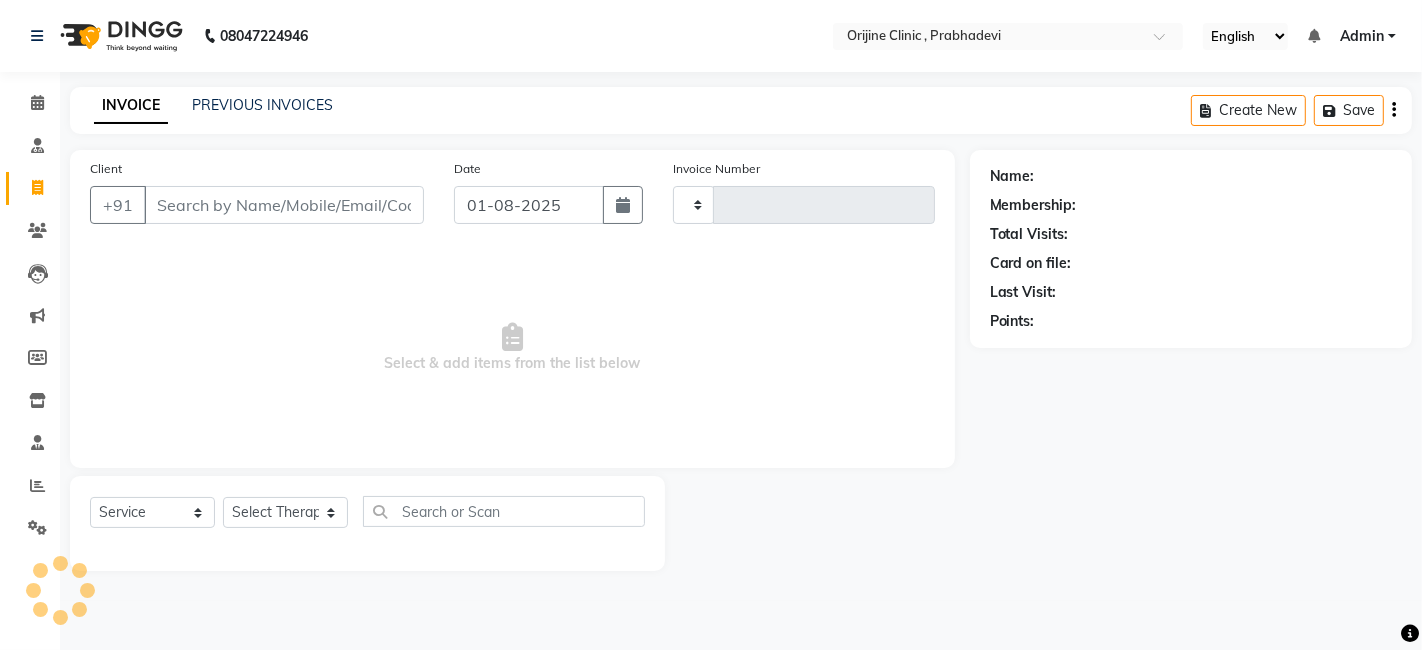 type on "0017" 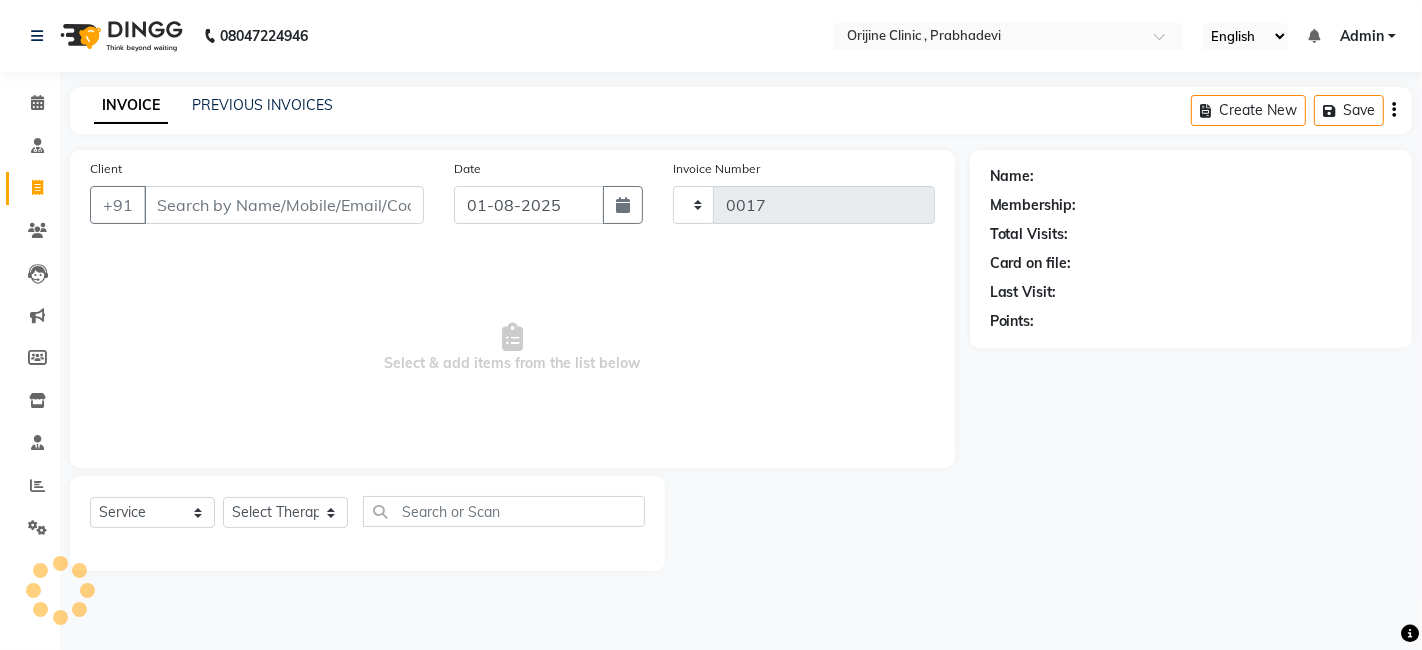 select on "8675" 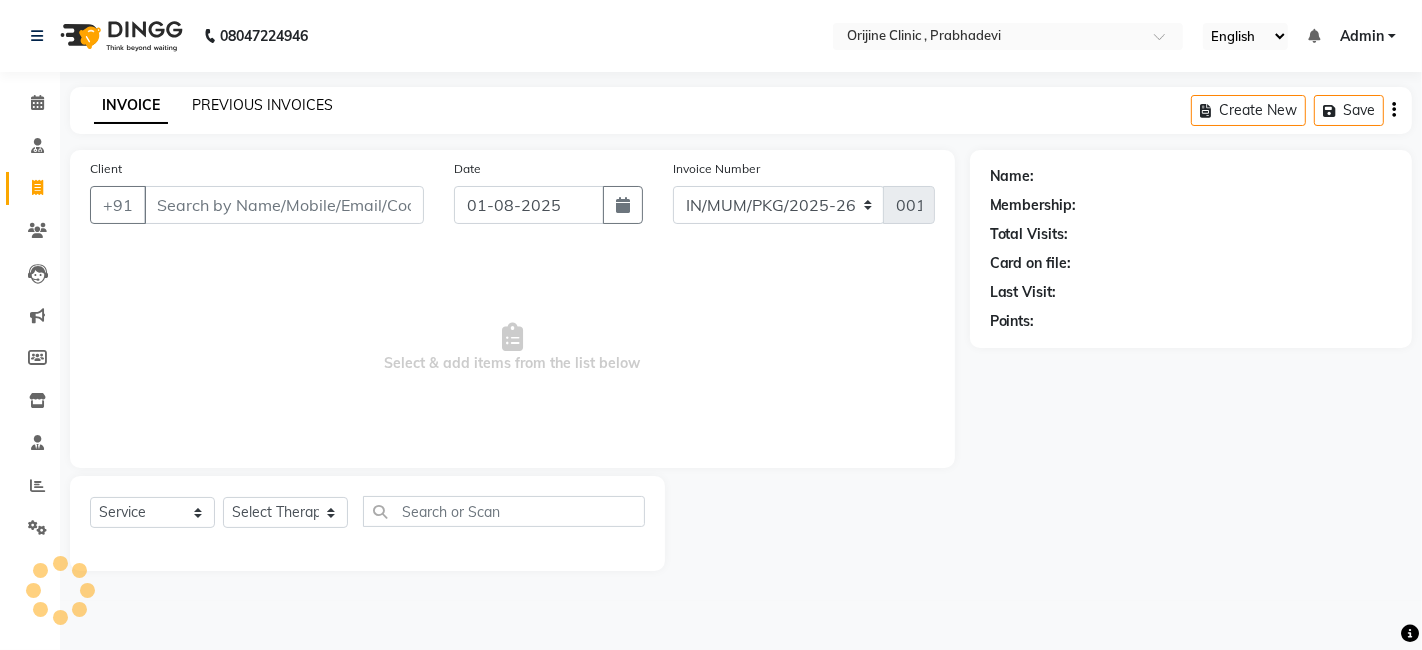 click on "PREVIOUS INVOICES" 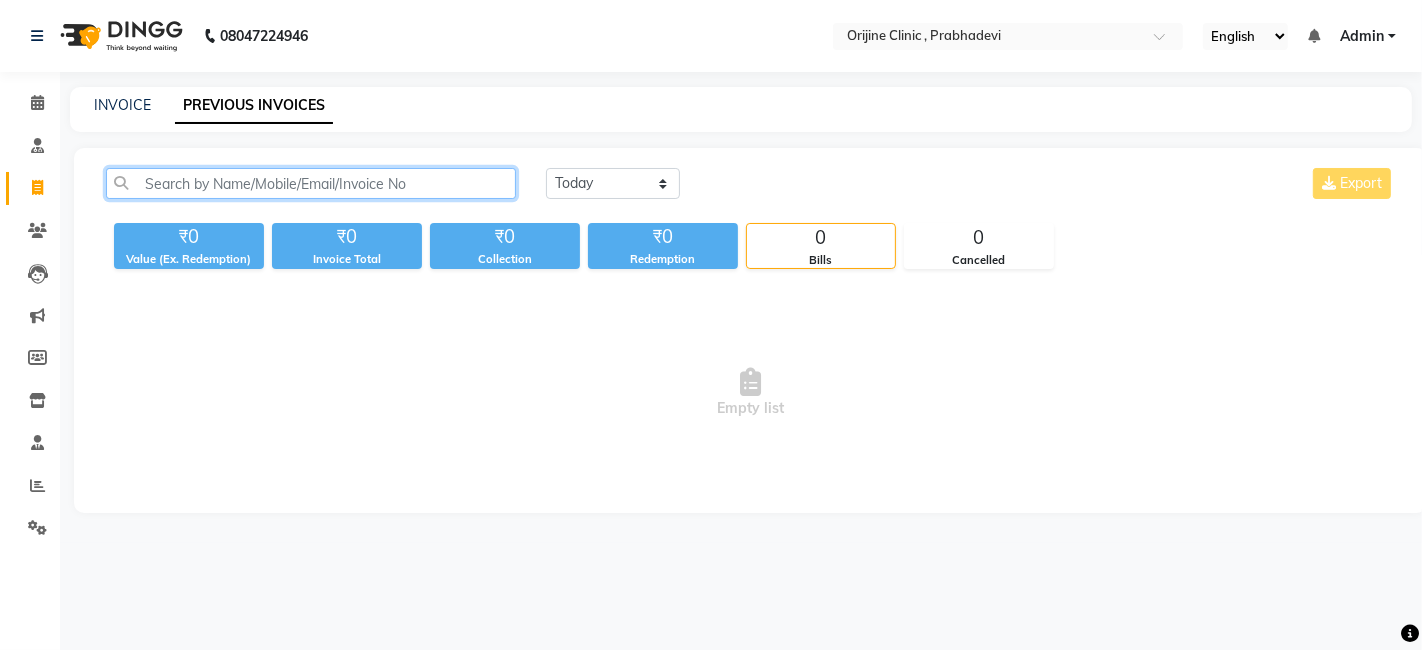 click 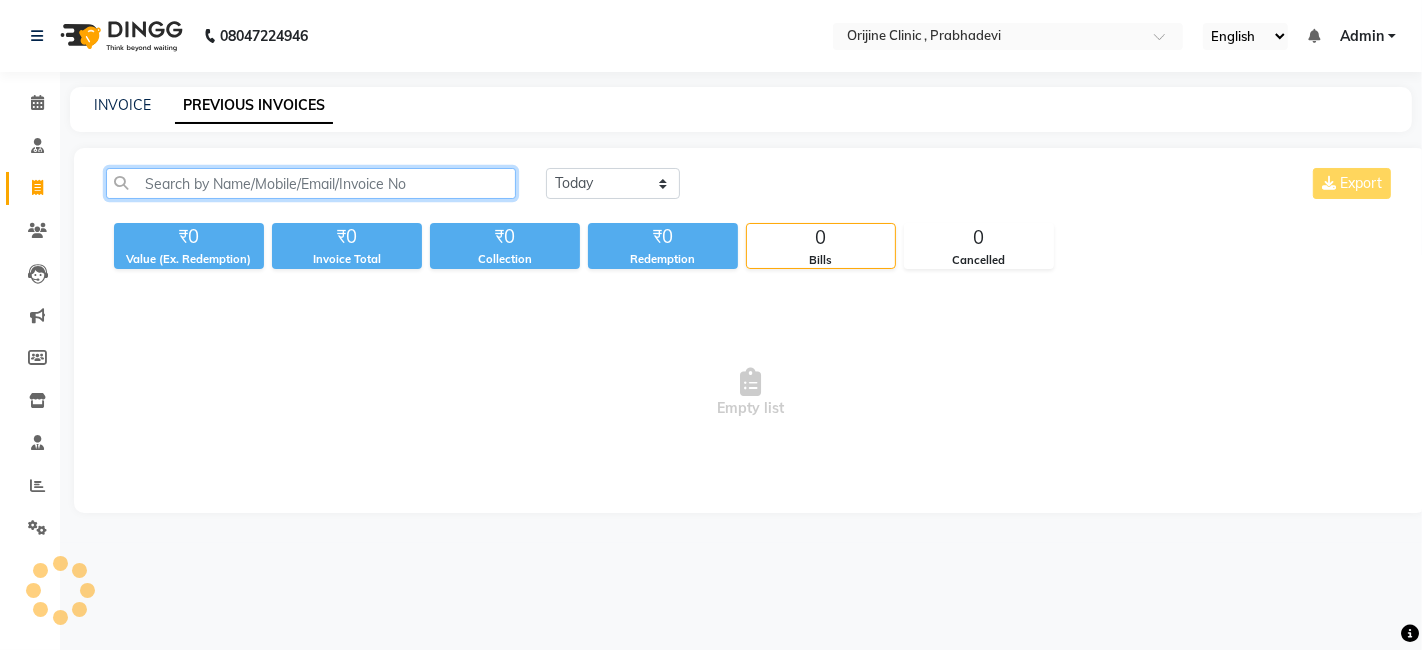 paste on "V/2025-26/0023" 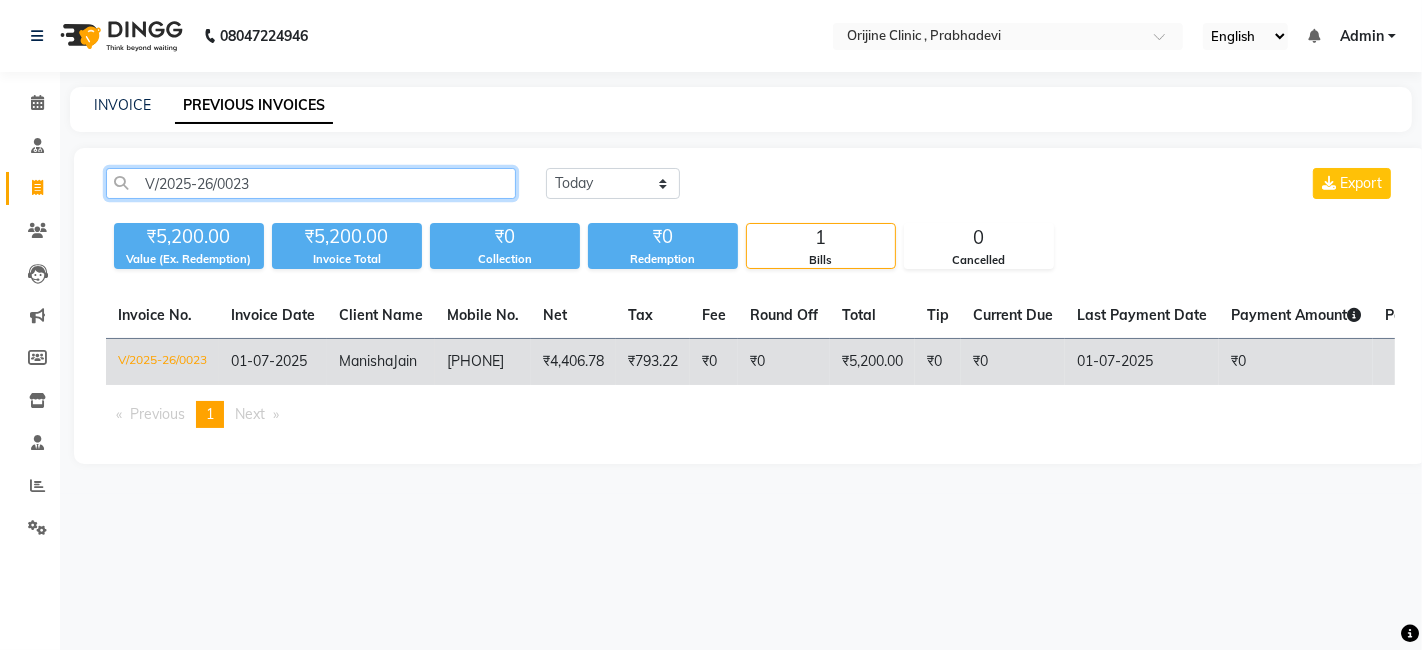 type on "V/2025-26/0023" 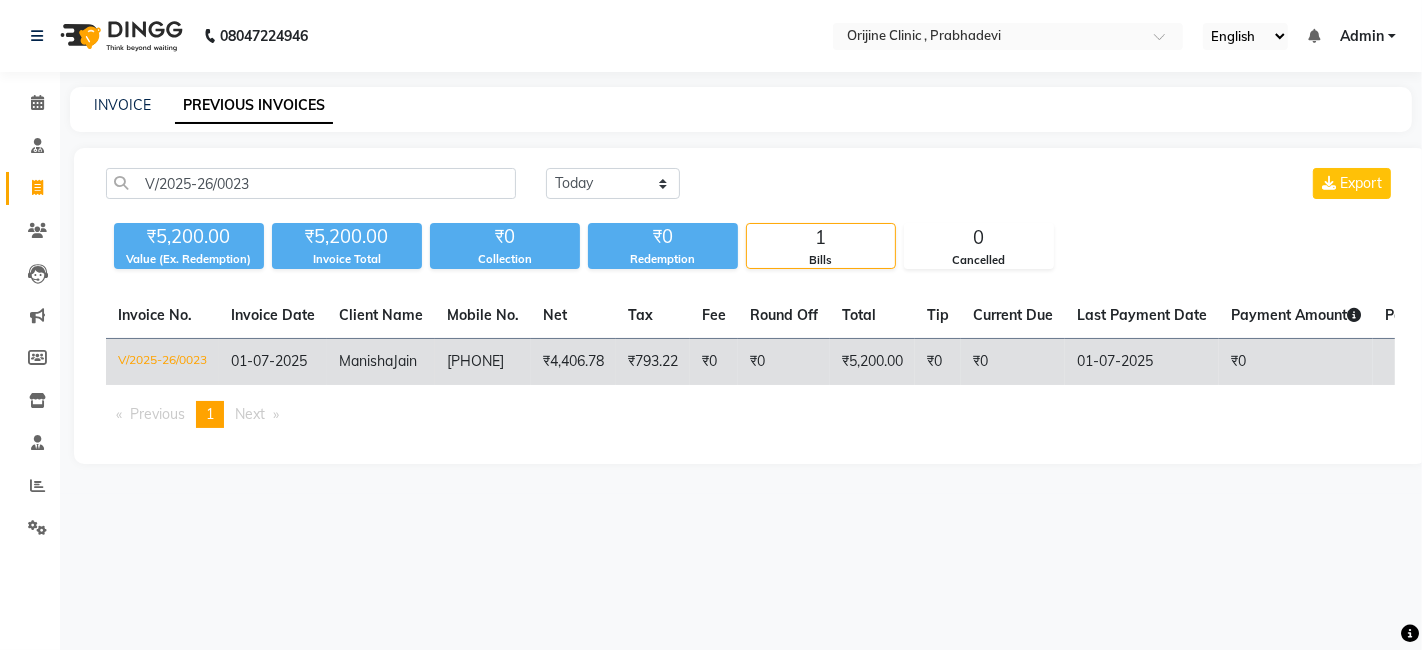 click on "[FIRST] [LAST]" 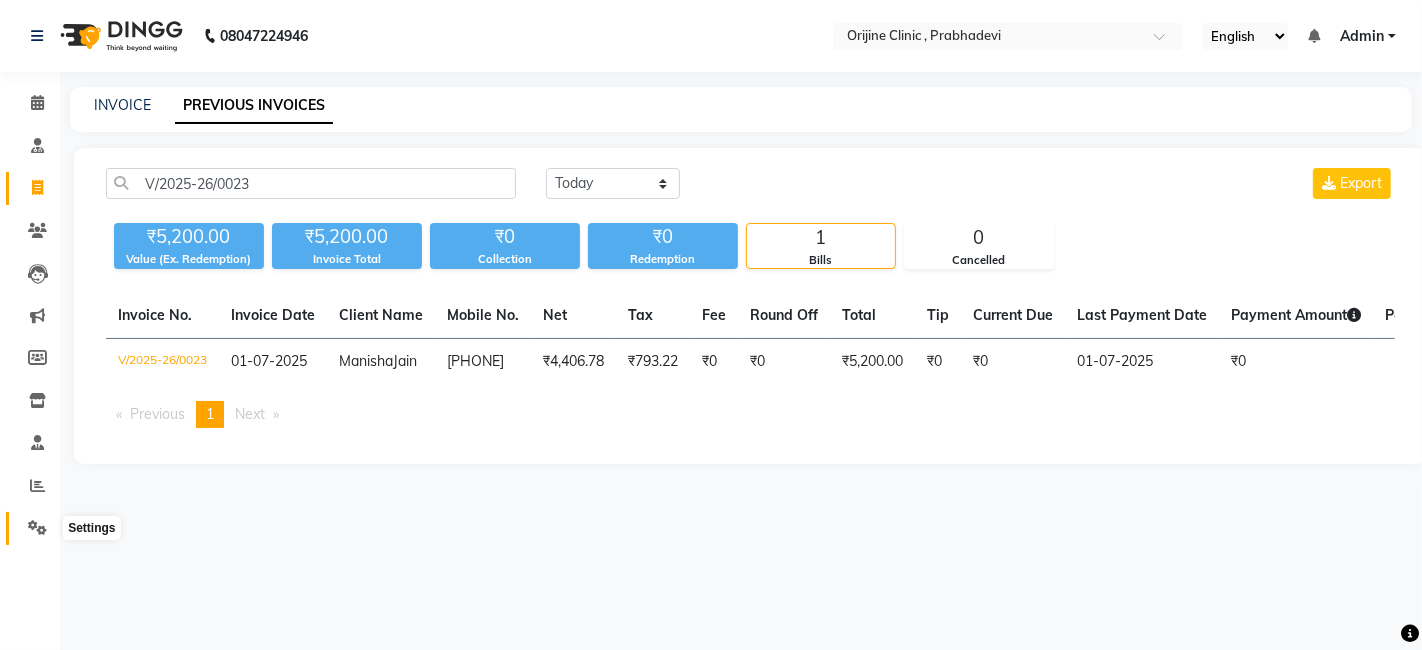 click on "Settings" 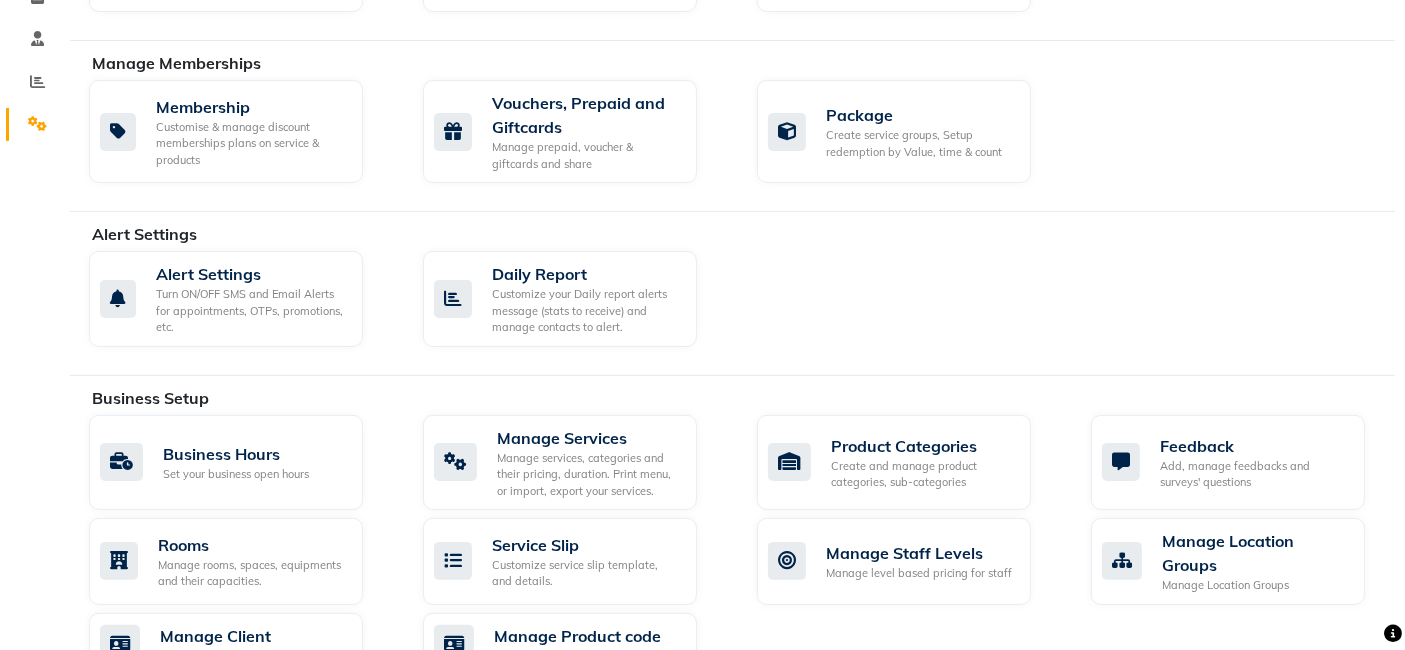 scroll, scrollTop: 444, scrollLeft: 0, axis: vertical 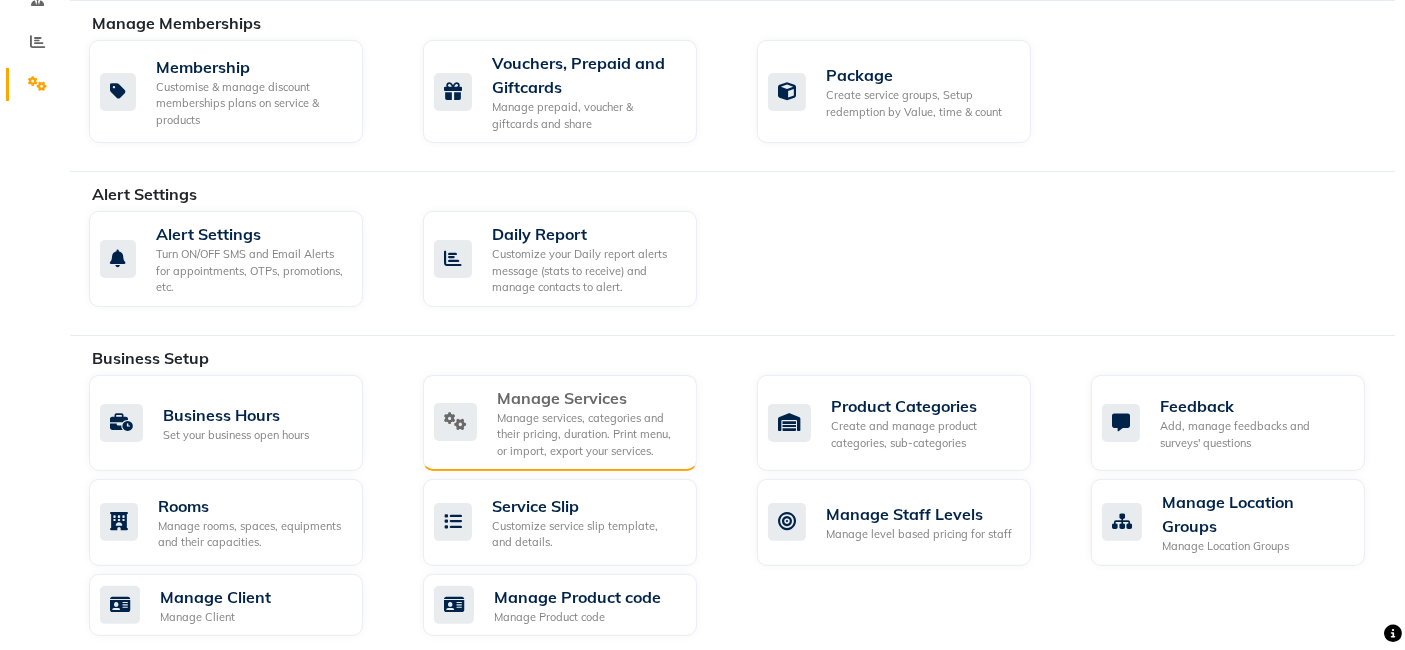 click on "Manage Services" 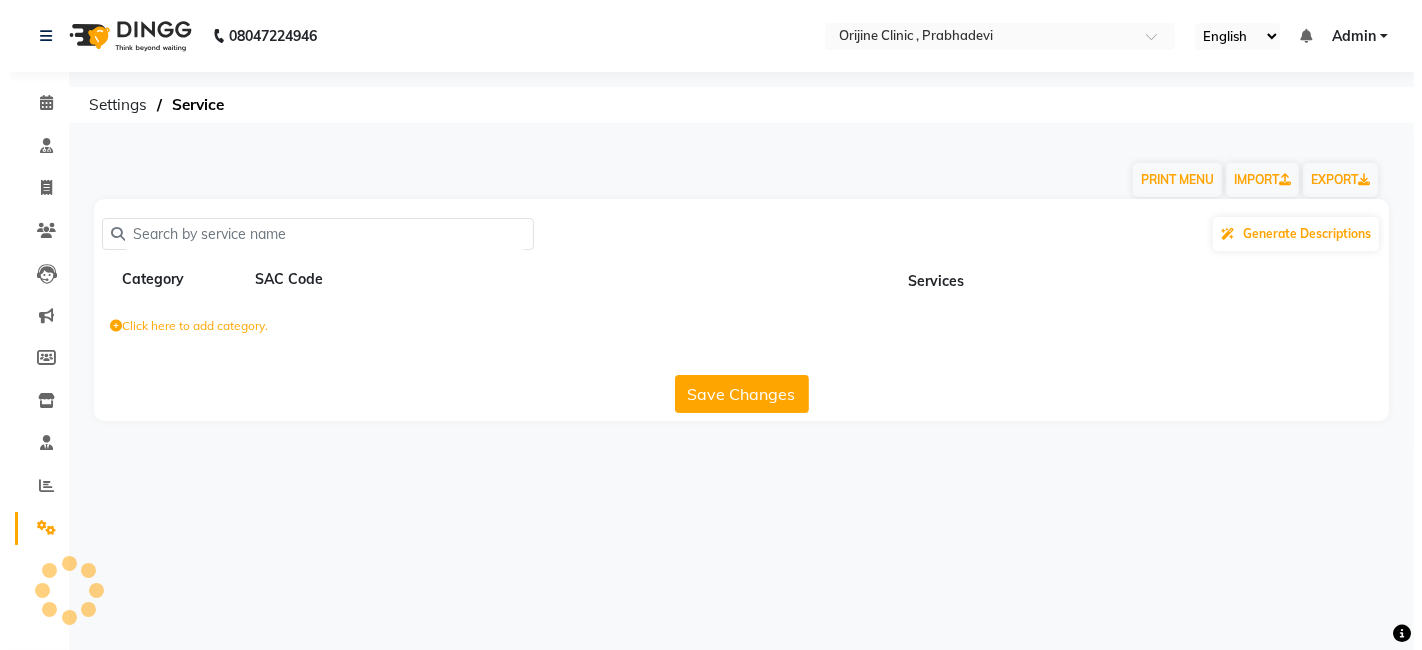 scroll, scrollTop: 0, scrollLeft: 0, axis: both 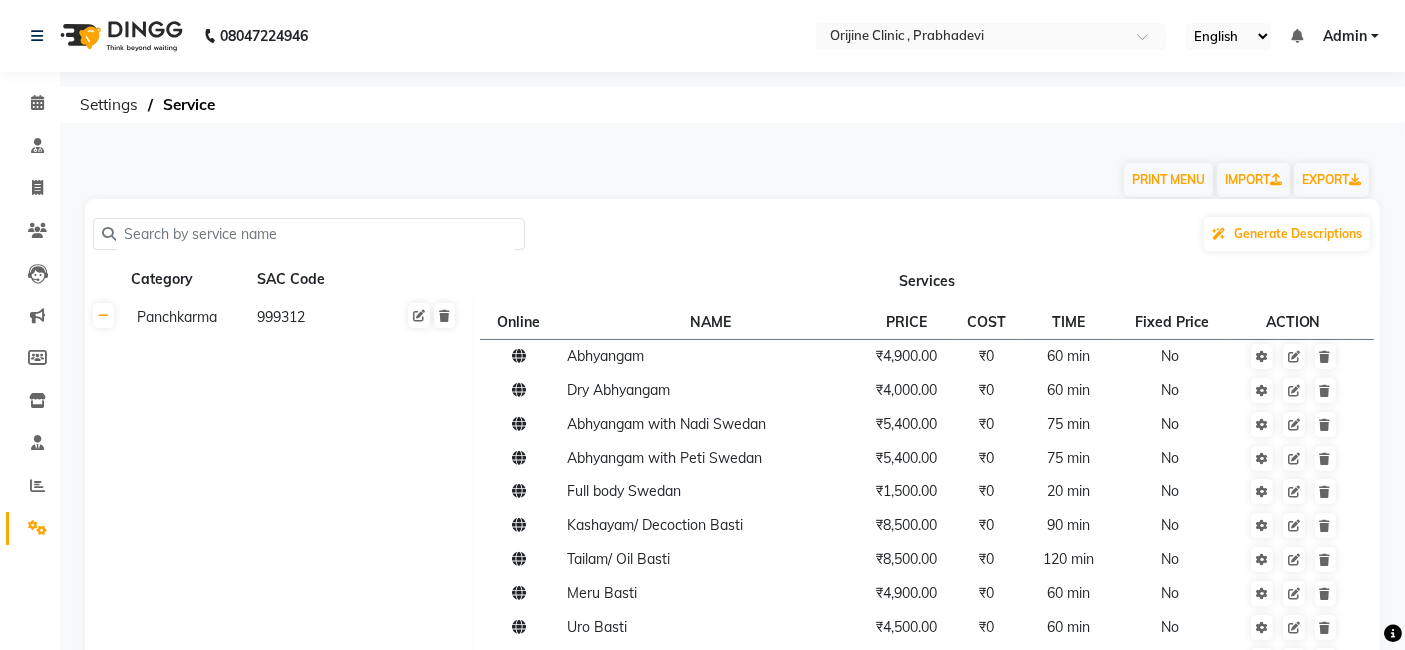 click 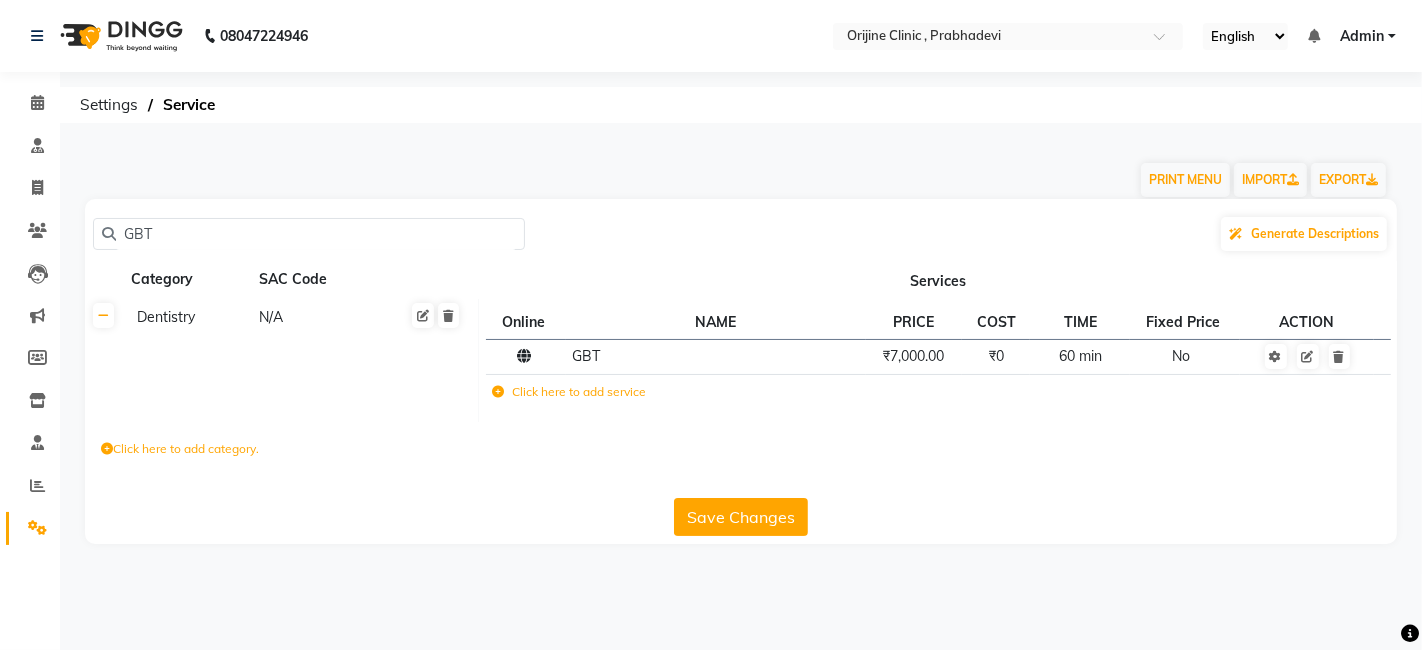 type on "GBT" 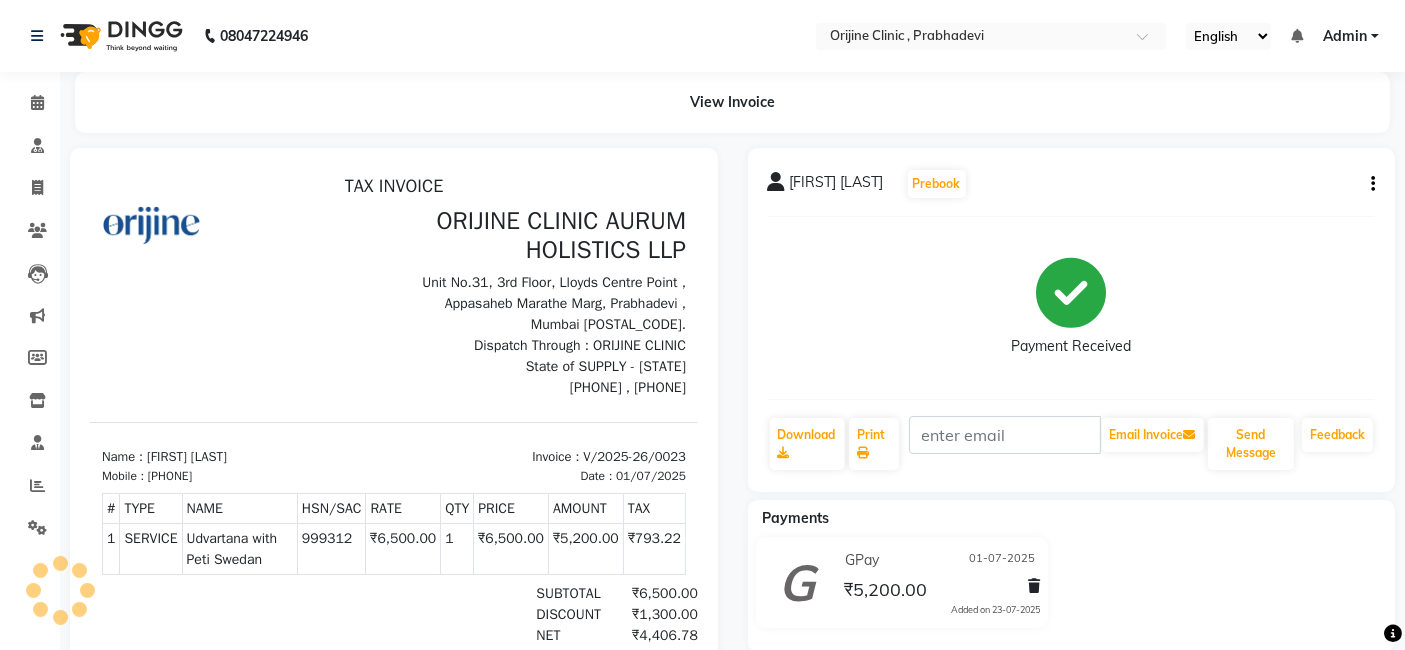 scroll, scrollTop: 0, scrollLeft: 0, axis: both 